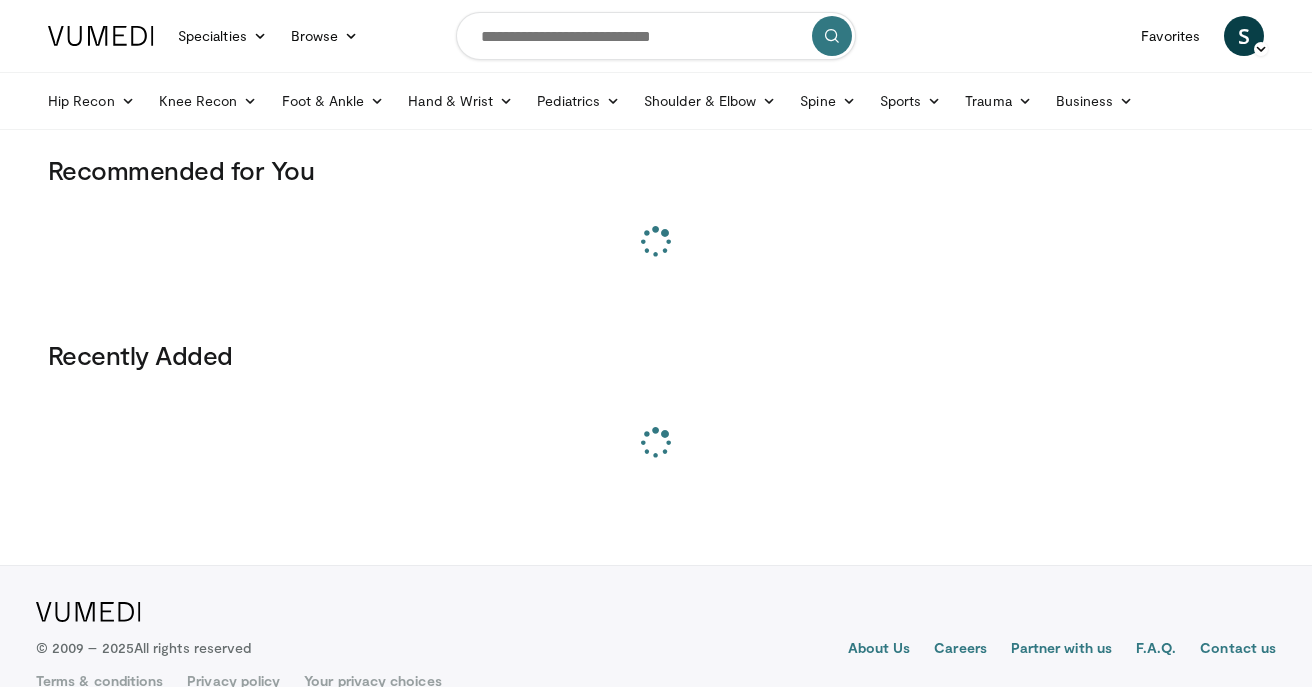 scroll, scrollTop: 0, scrollLeft: 0, axis: both 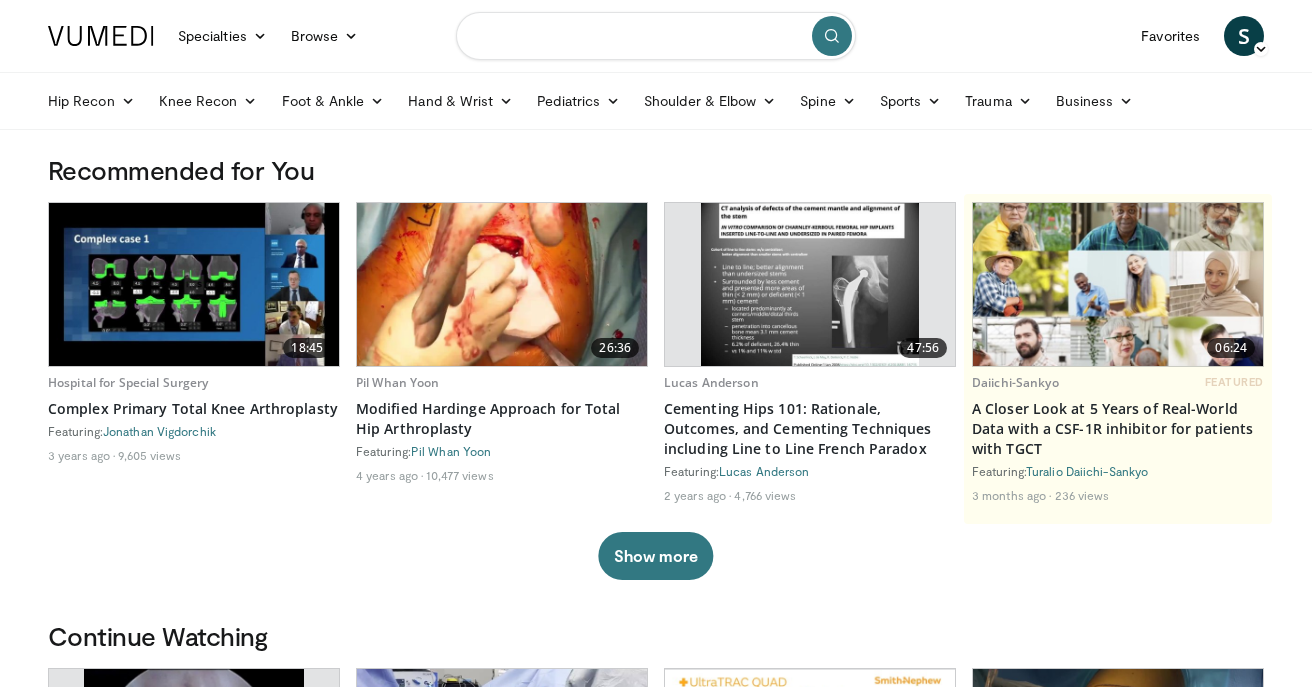 click at bounding box center (656, 36) 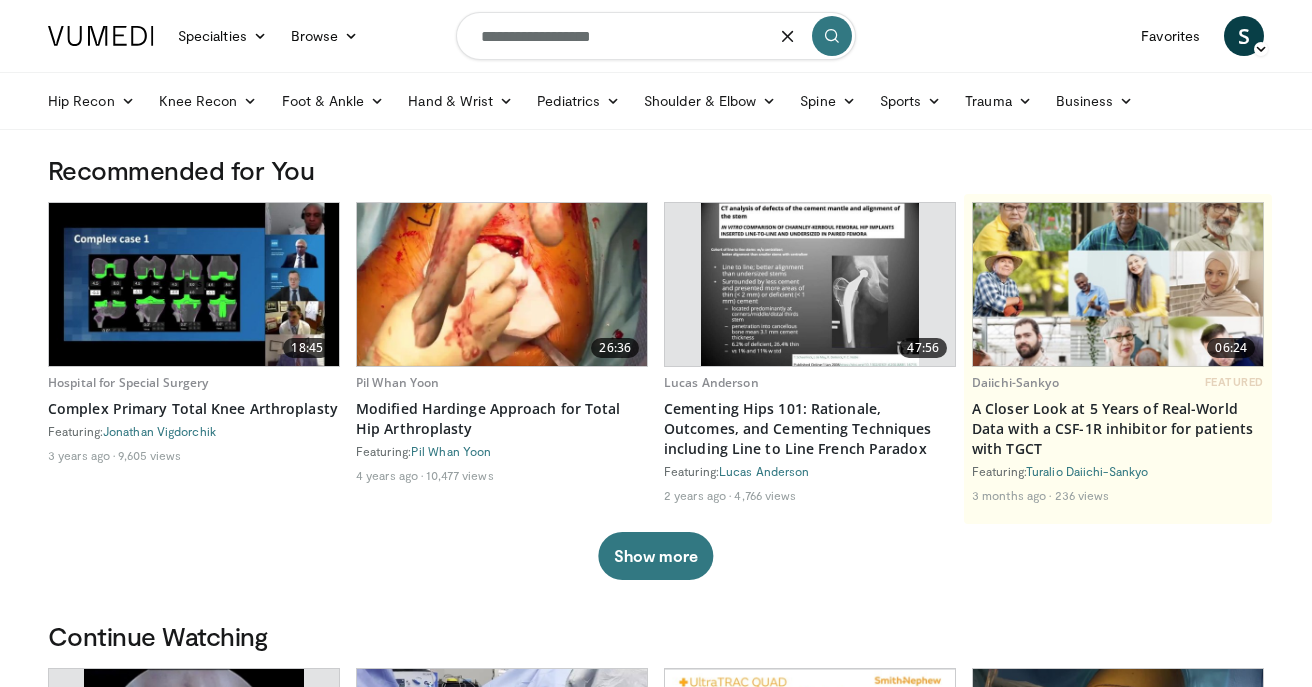 type on "**********" 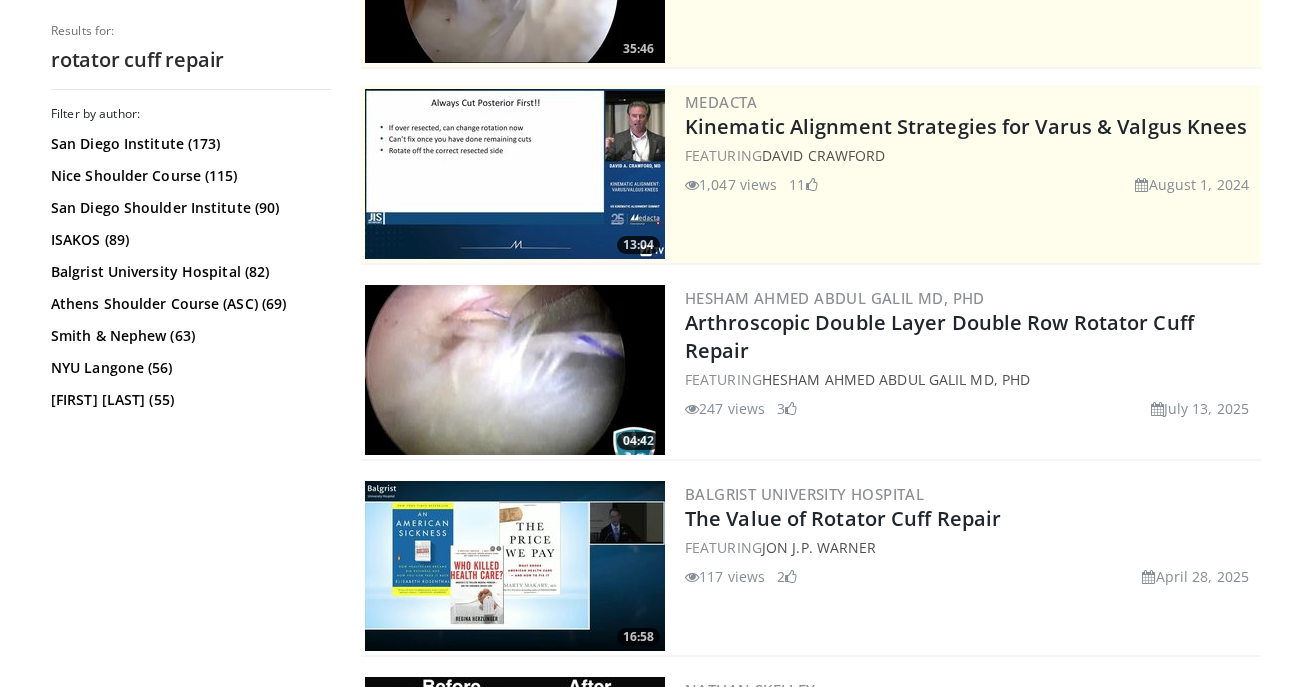 scroll, scrollTop: 335, scrollLeft: 0, axis: vertical 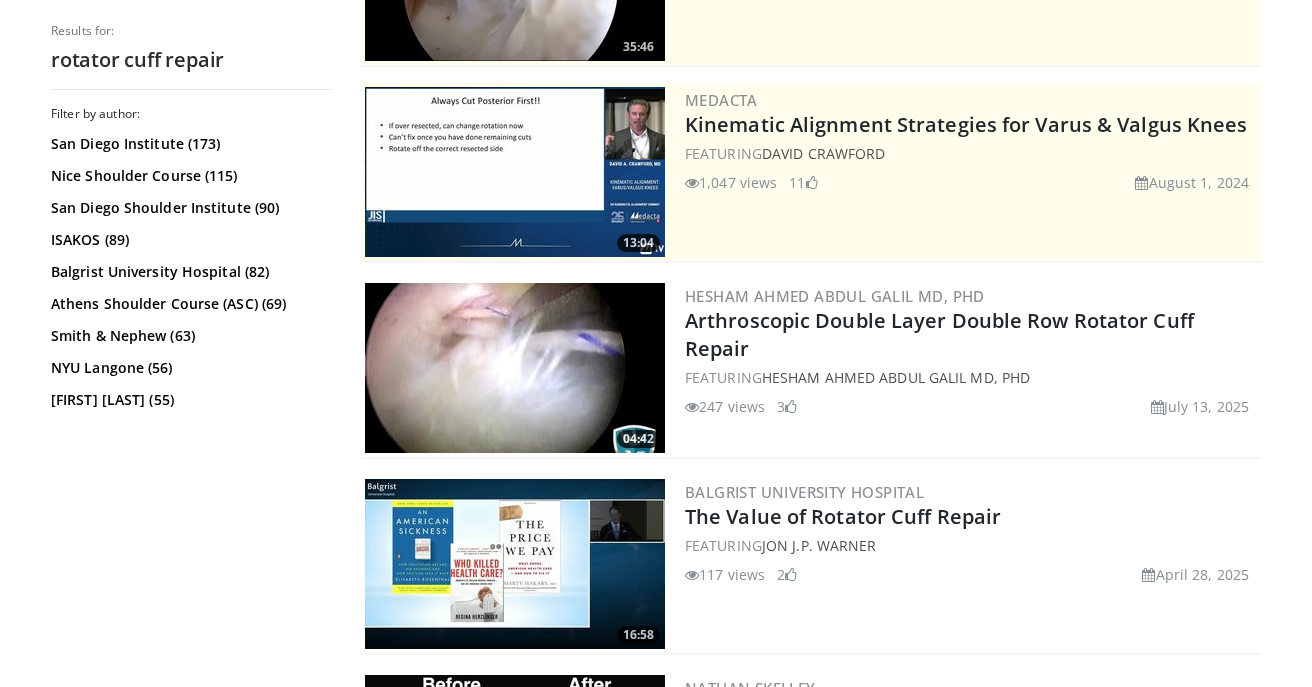 click at bounding box center [515, 368] 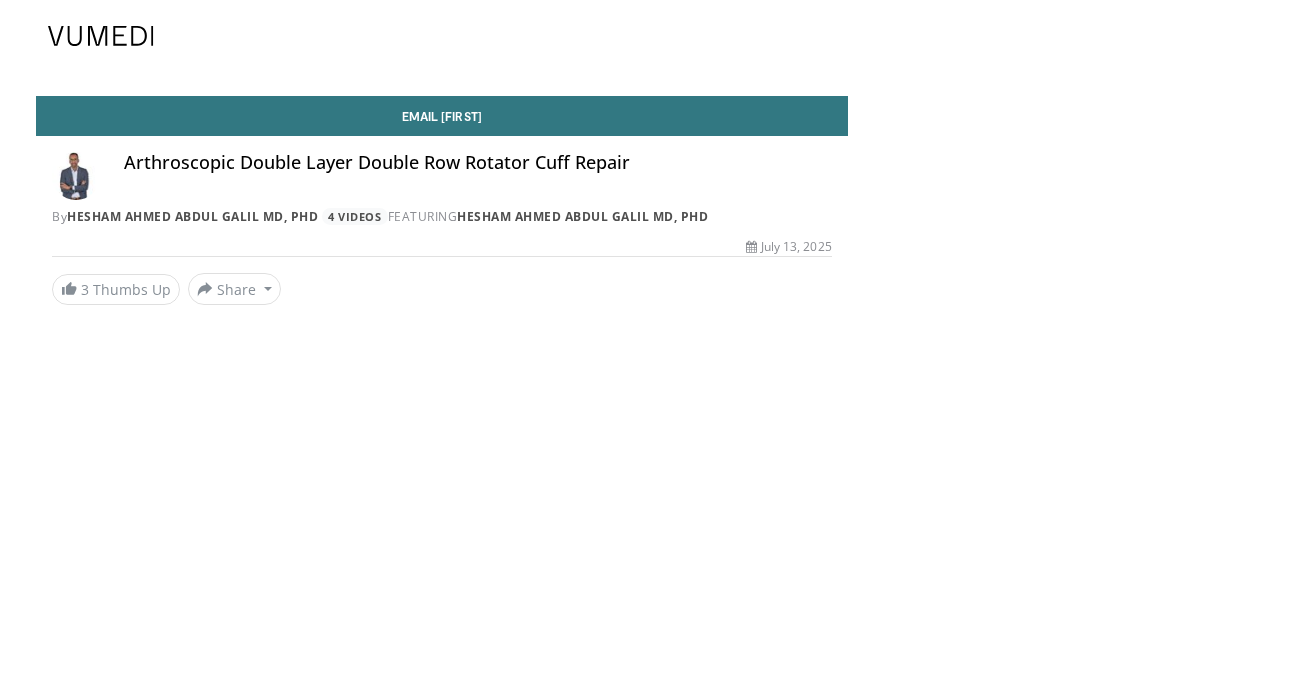 scroll, scrollTop: 0, scrollLeft: 0, axis: both 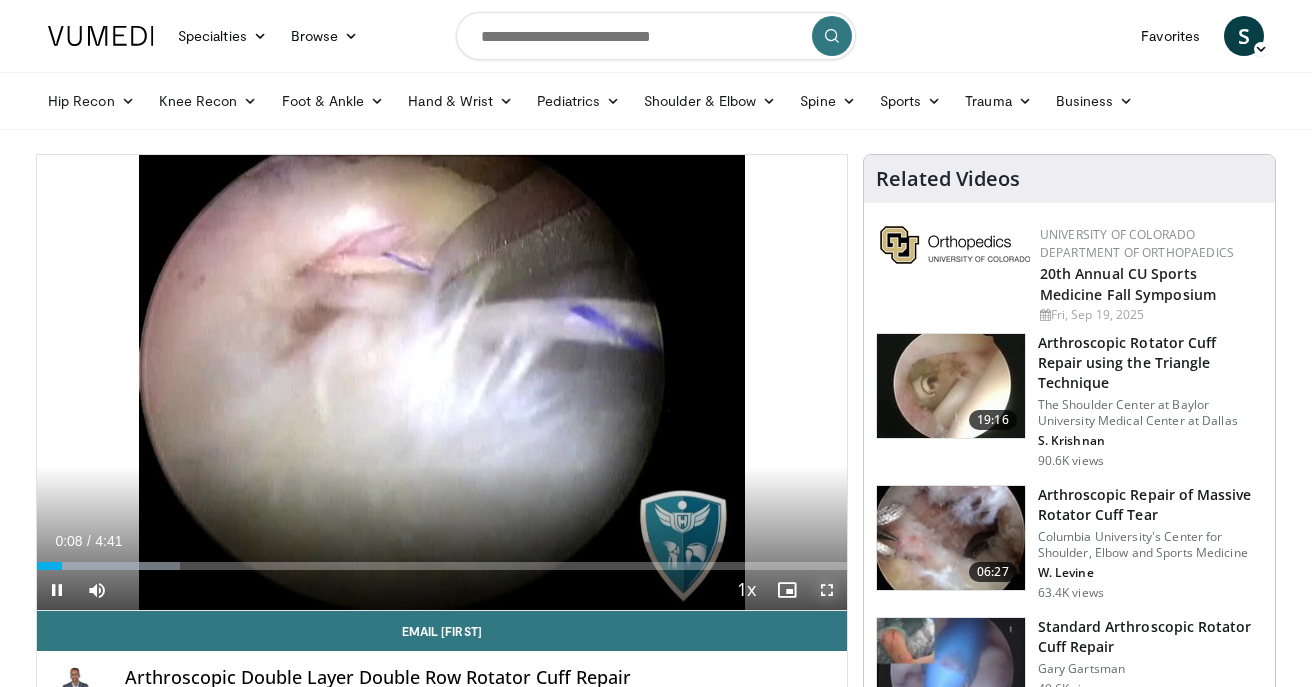 click at bounding box center (827, 590) 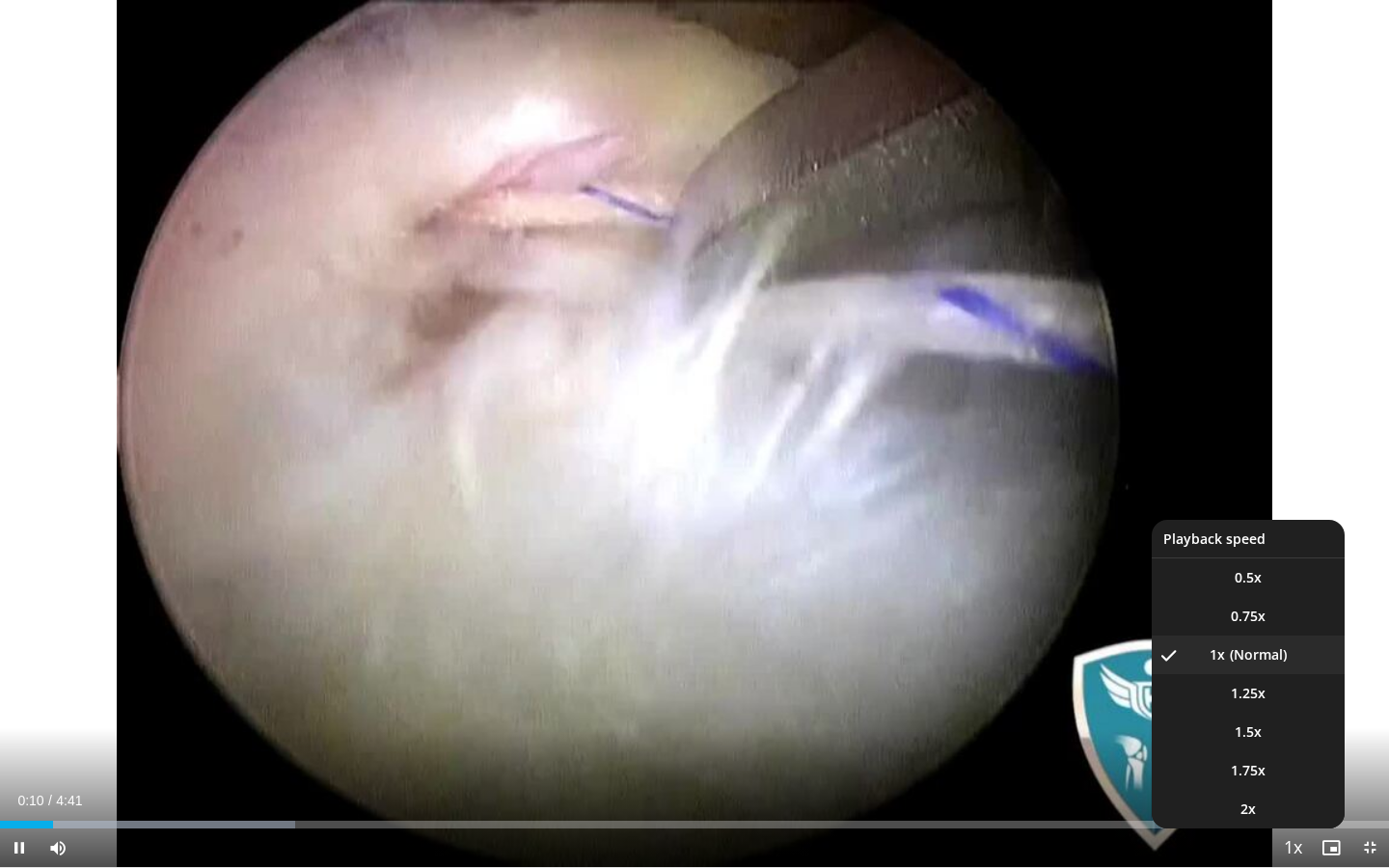 click at bounding box center (1293, 849) 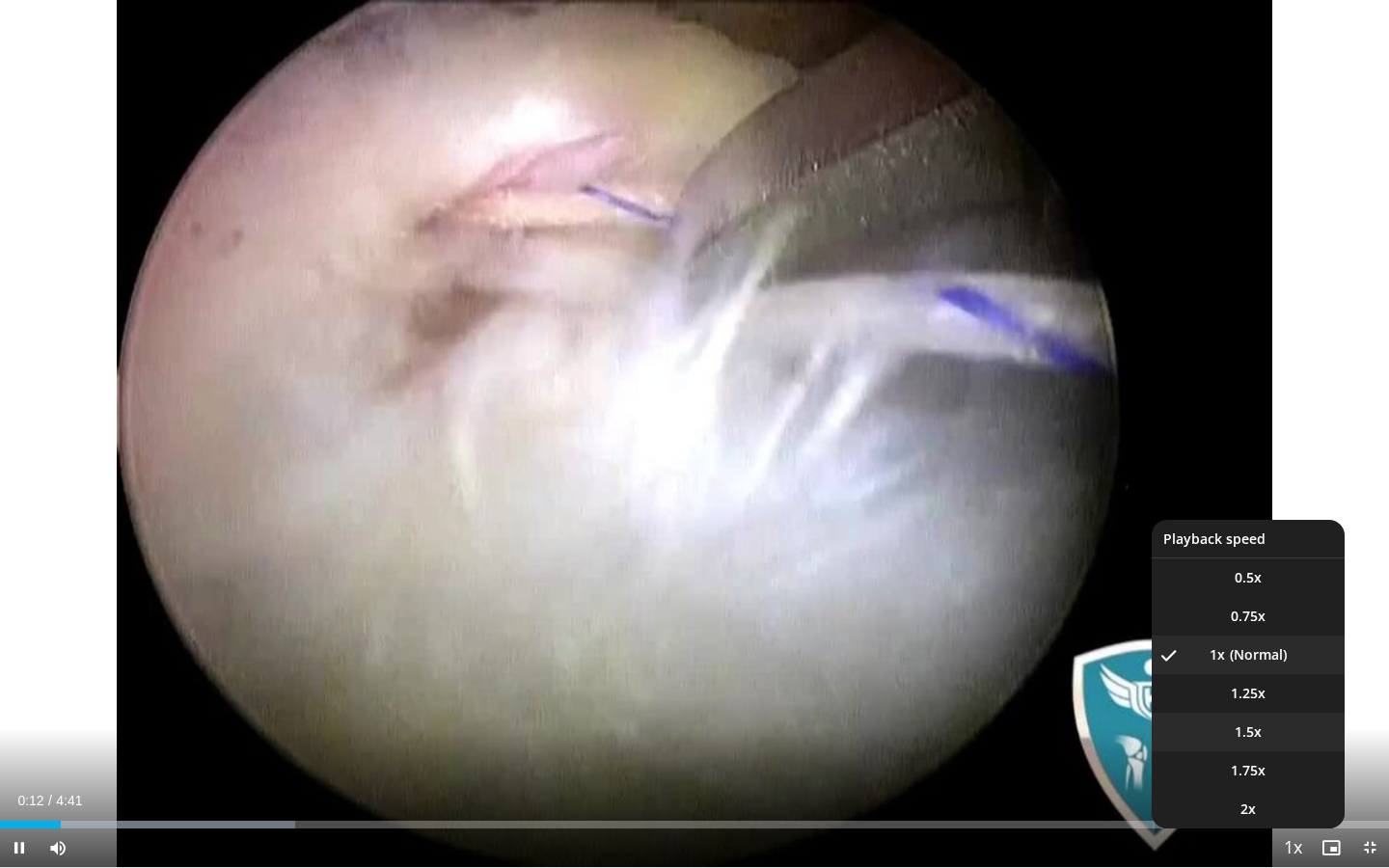 click on "1.5x" at bounding box center (1248, 732) 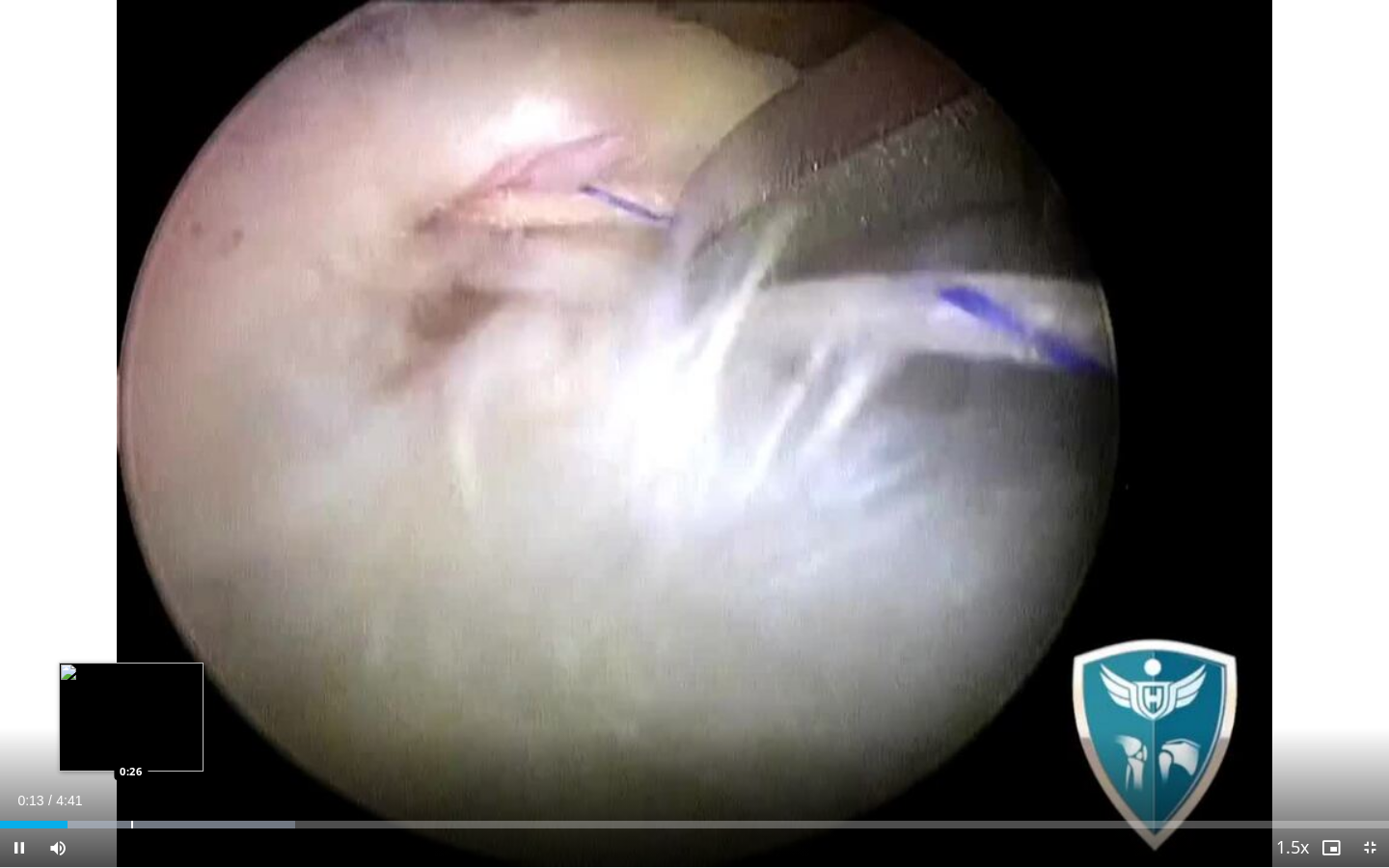 click at bounding box center (132, 825) 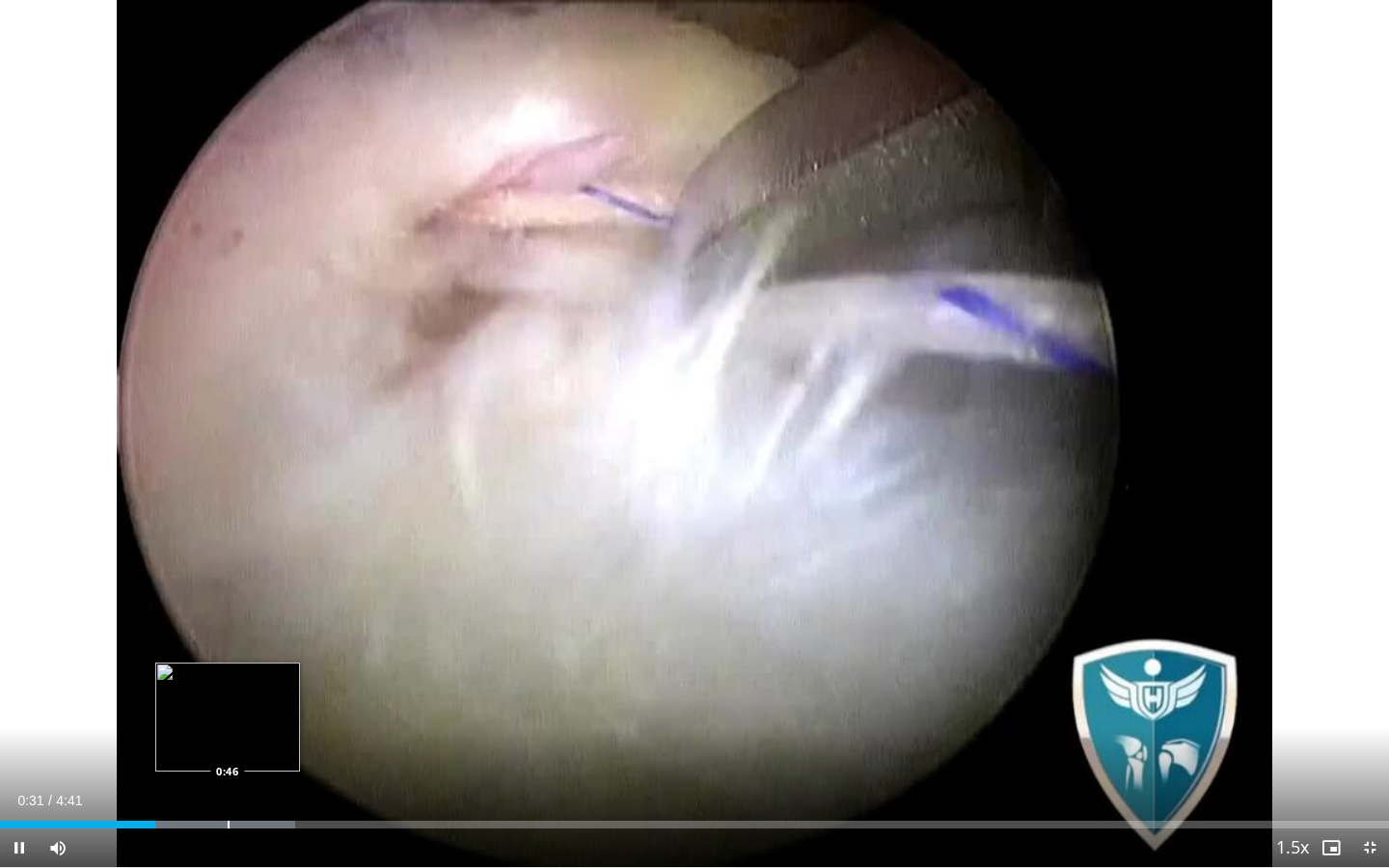 click at bounding box center [229, 825] 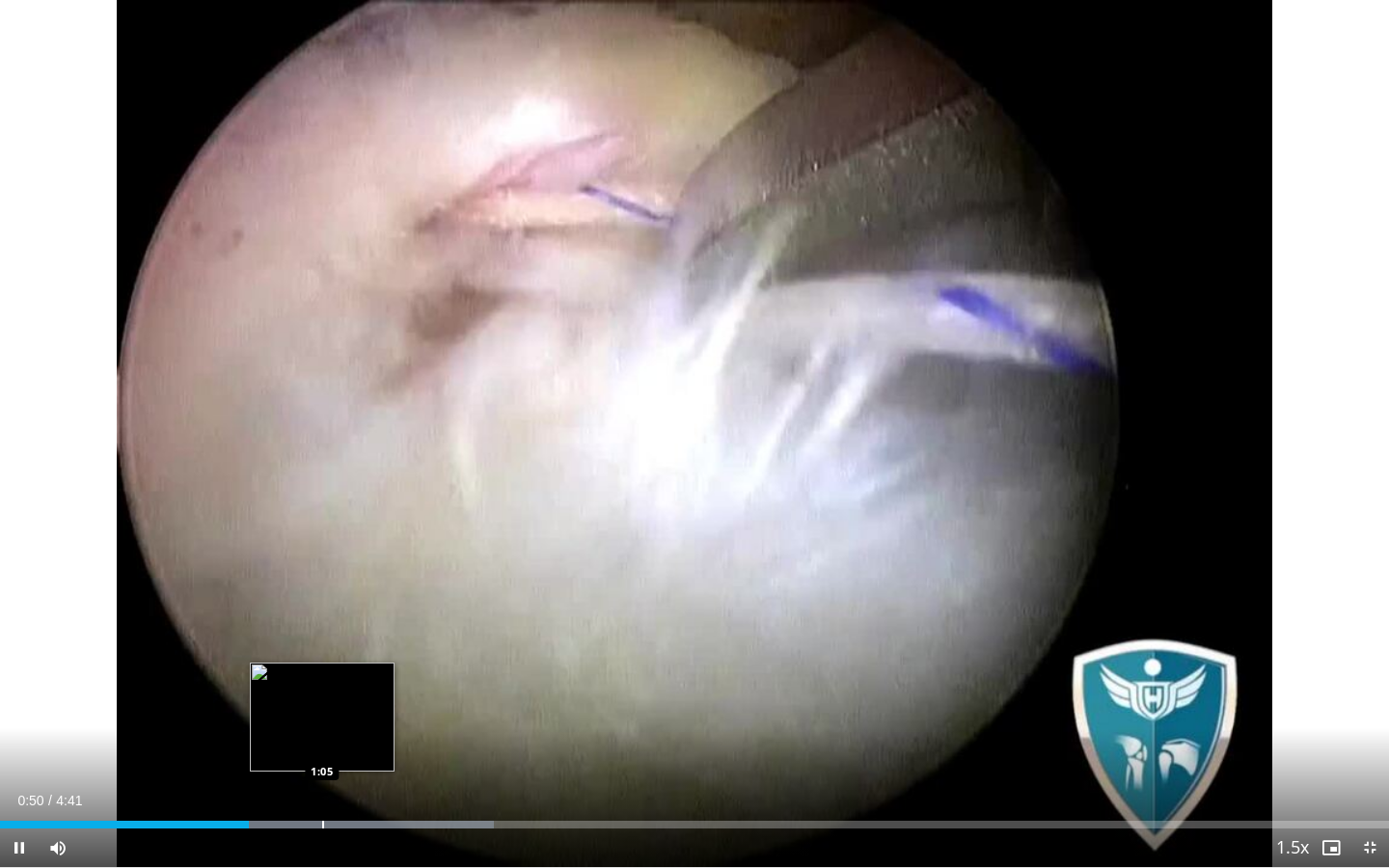 click at bounding box center (323, 825) 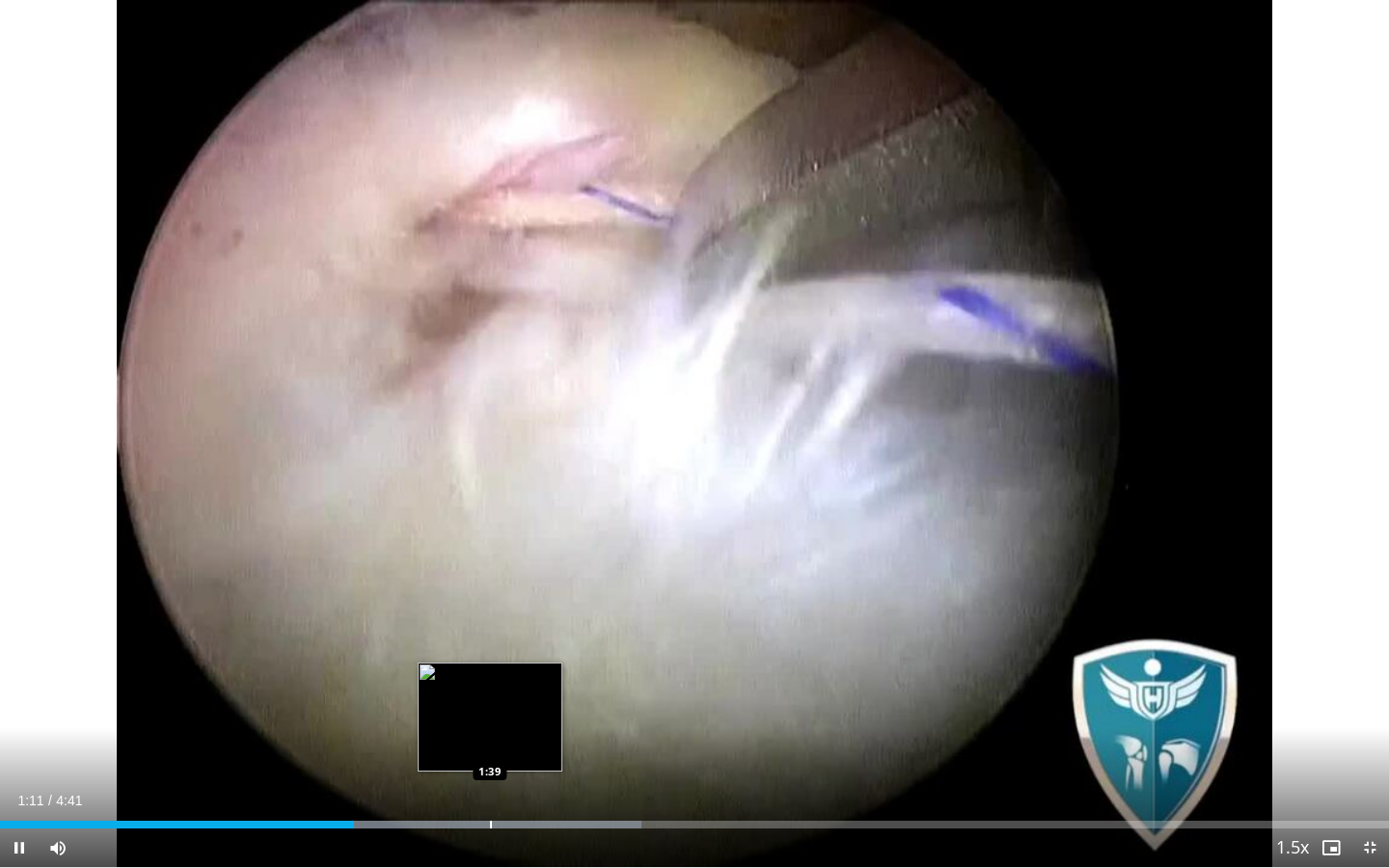 click on "Loaded :  46.21% 1:11 1:39" at bounding box center [694, 819] 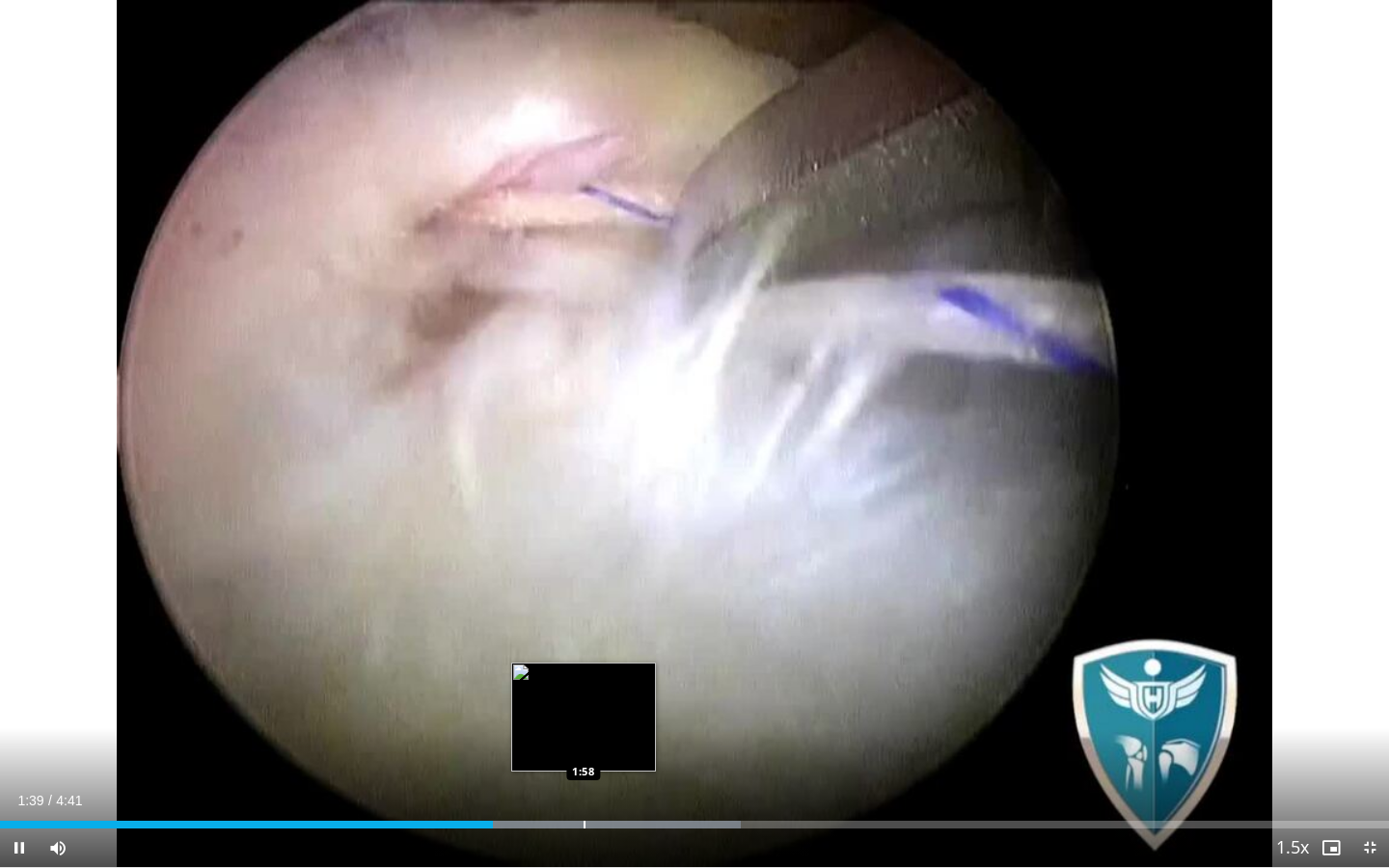 click on "Loaded :  53.32% 1:39 1:58" at bounding box center [694, 819] 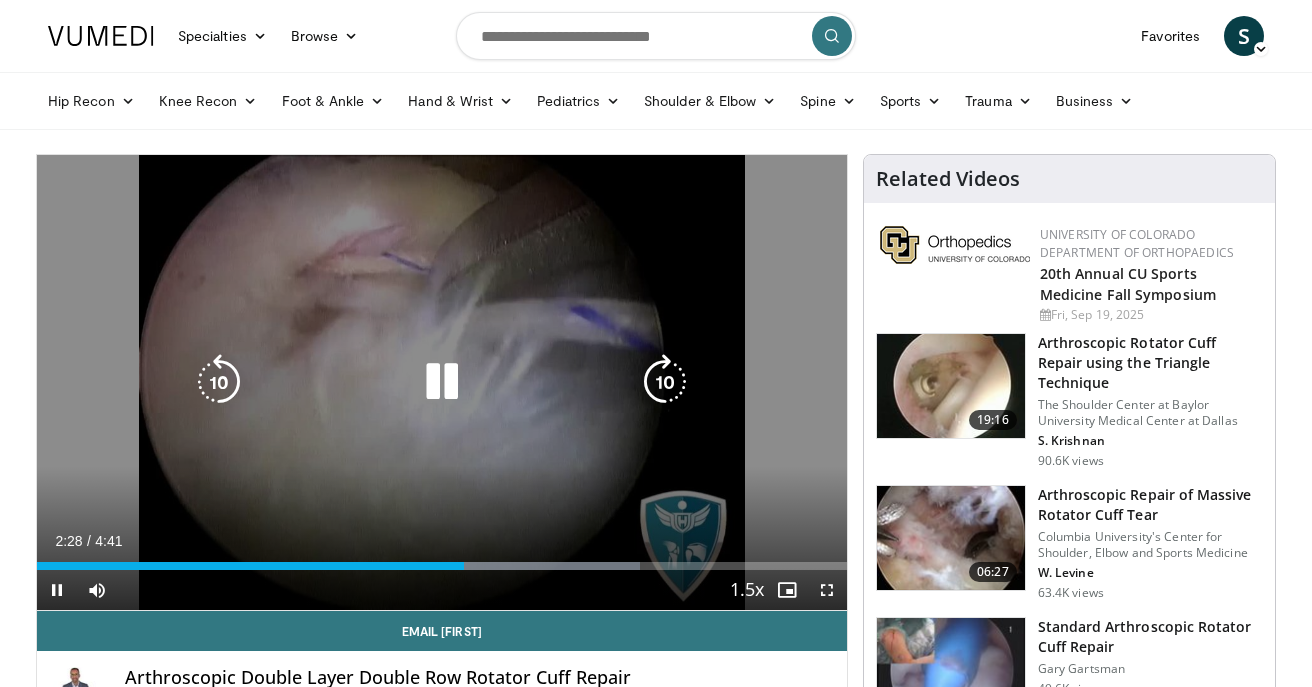 click at bounding box center (442, 382) 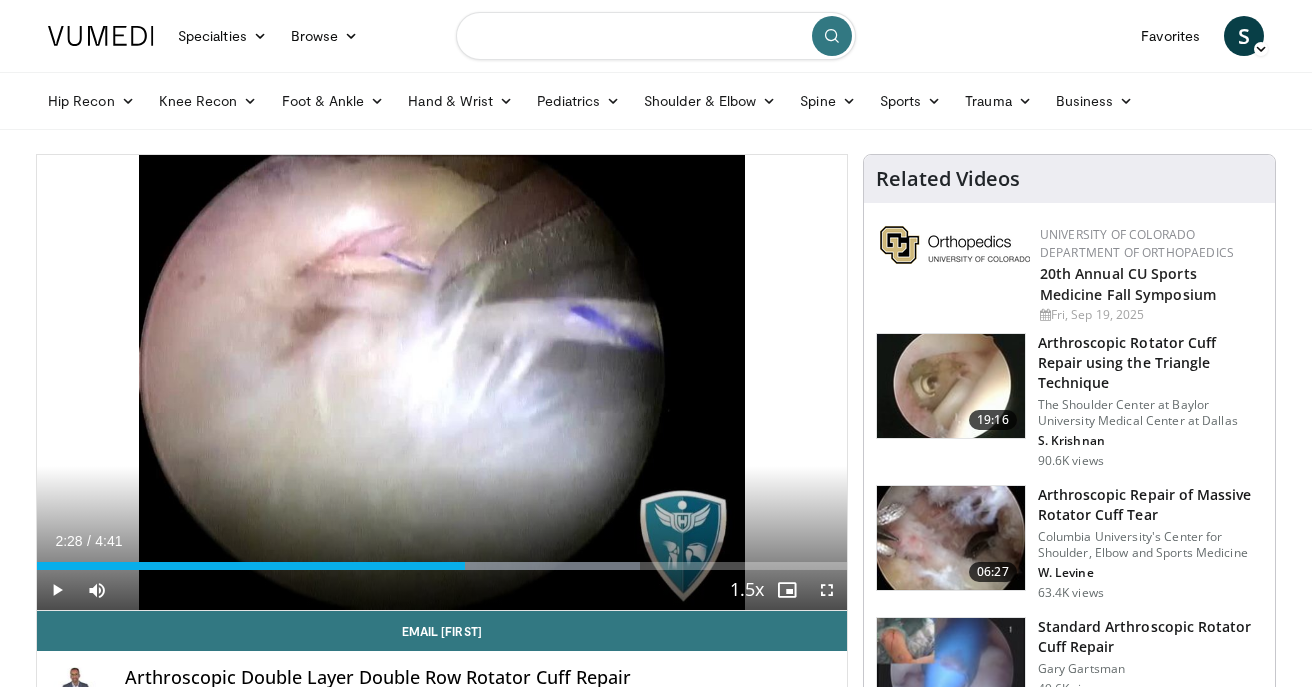 click at bounding box center (656, 36) 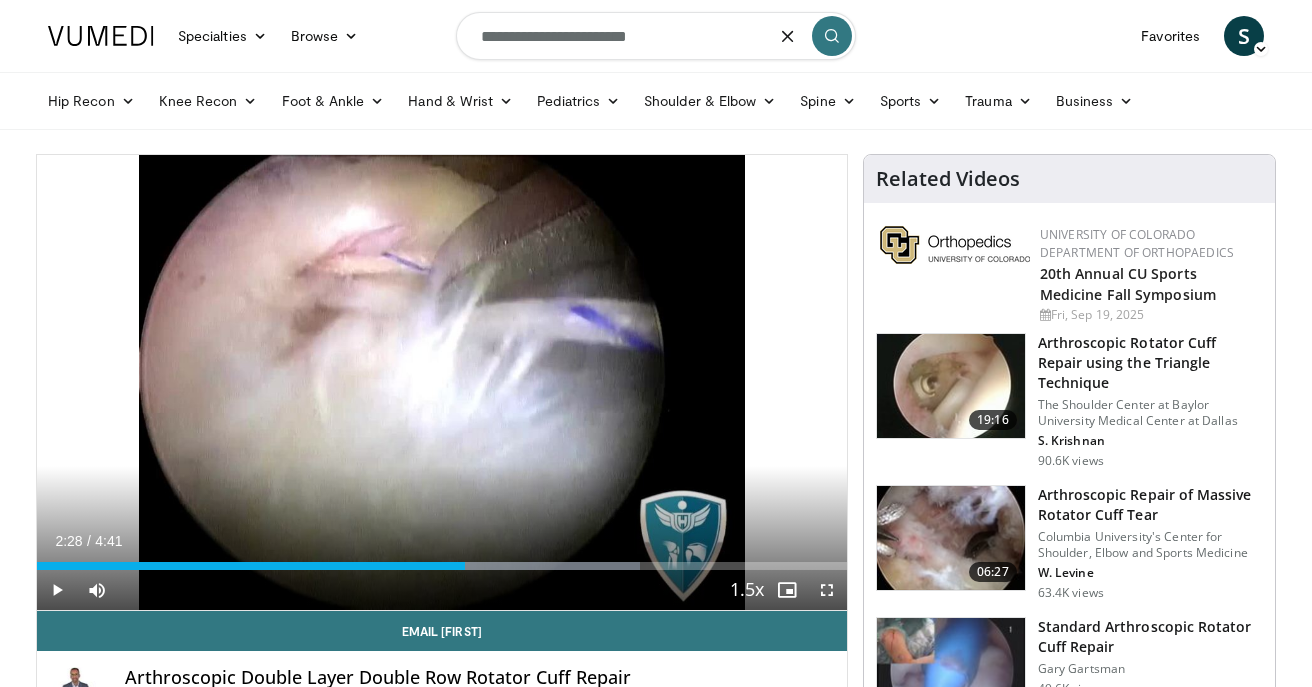 type on "**********" 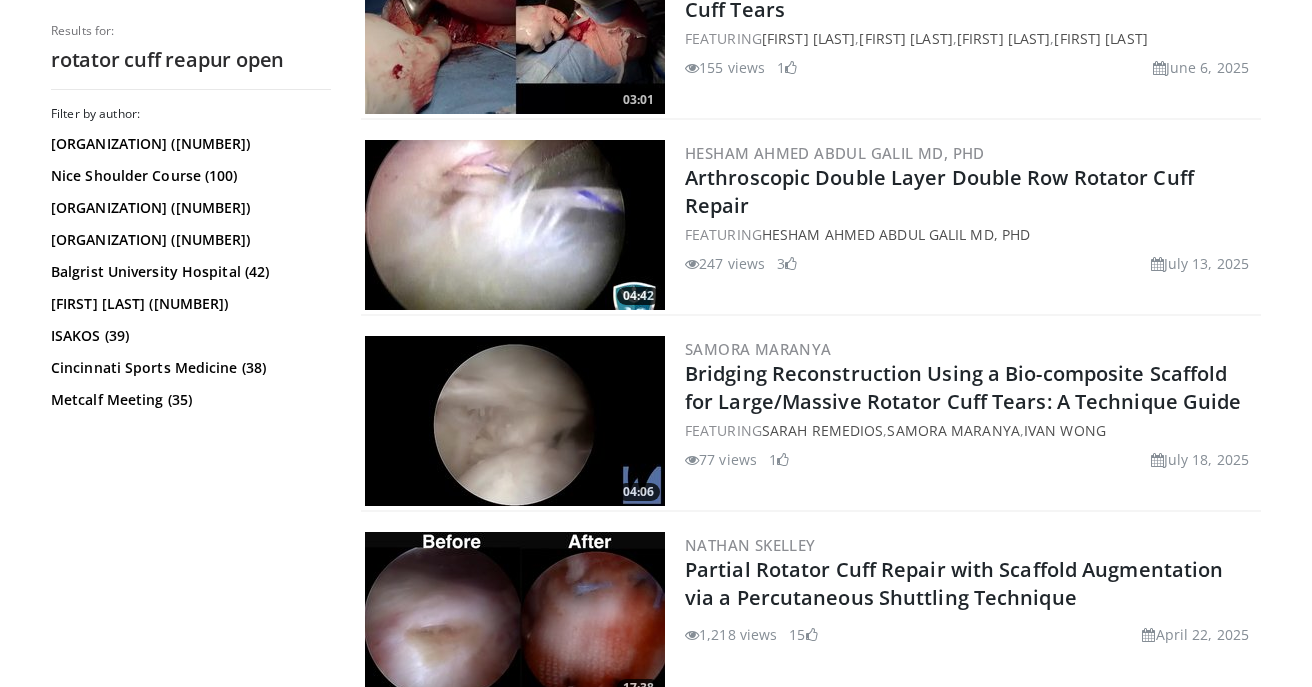 scroll, scrollTop: 0, scrollLeft: 0, axis: both 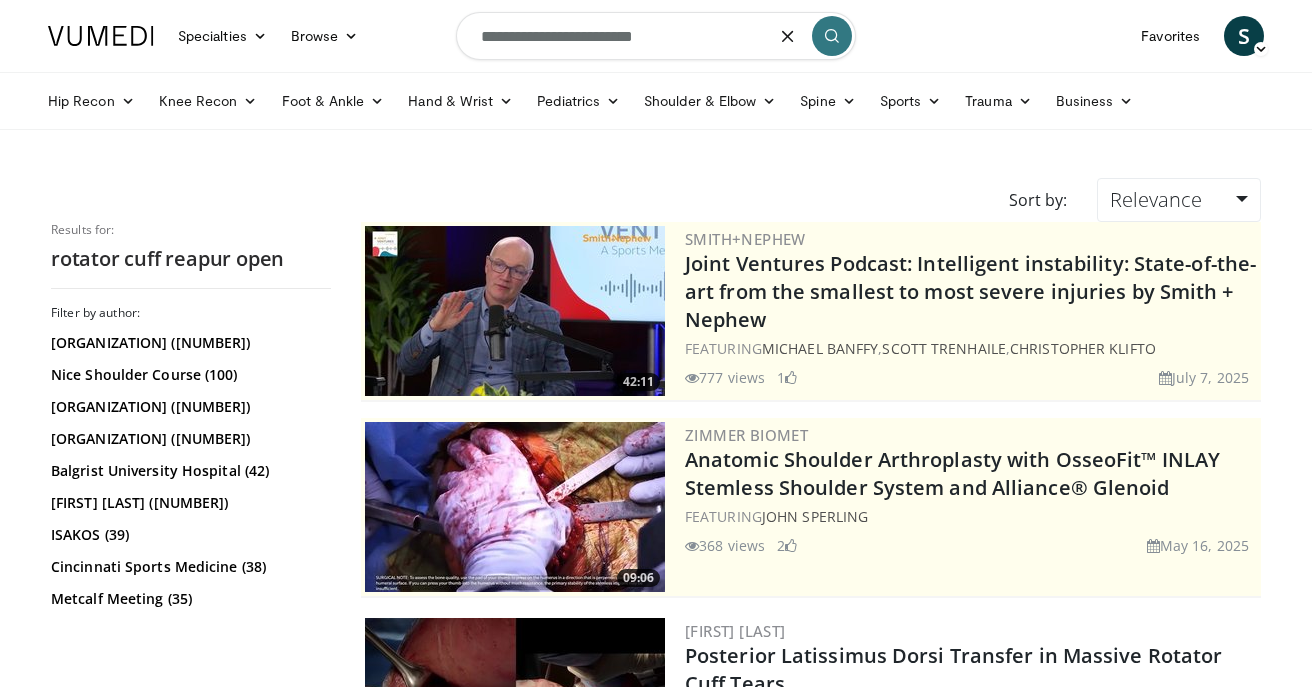 drag, startPoint x: 560, startPoint y: 38, endPoint x: 419, endPoint y: 38, distance: 141 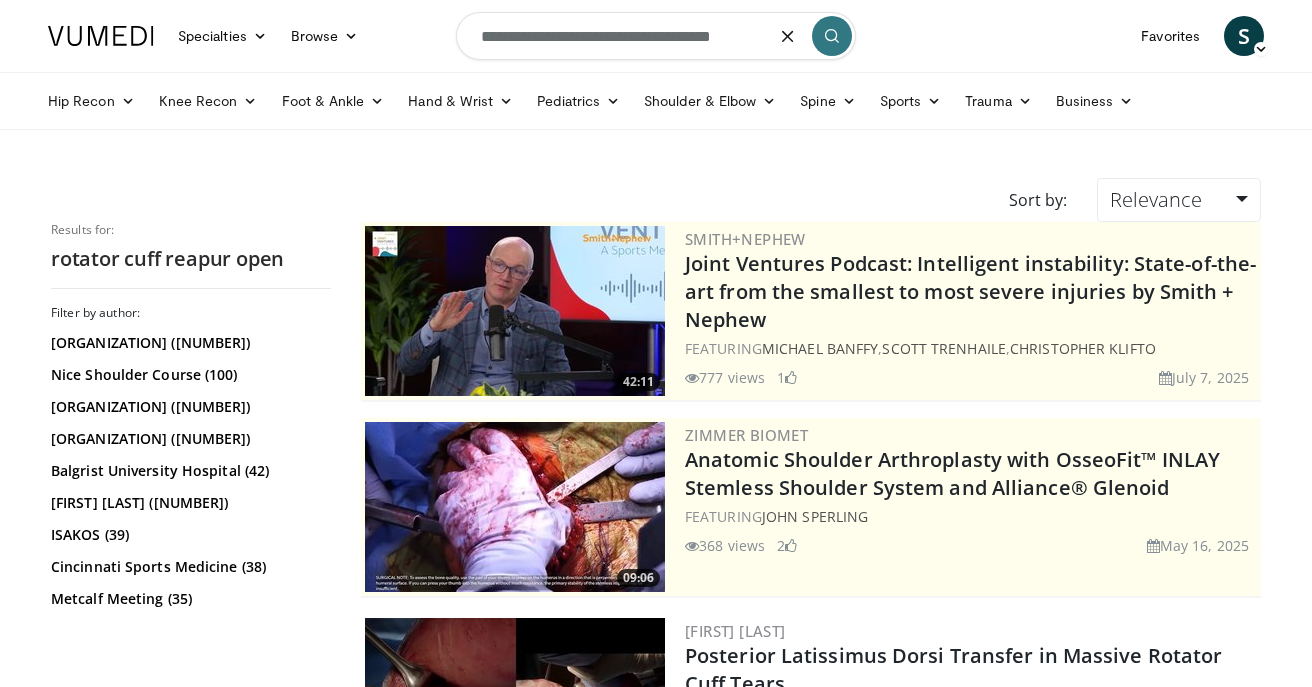 type on "**********" 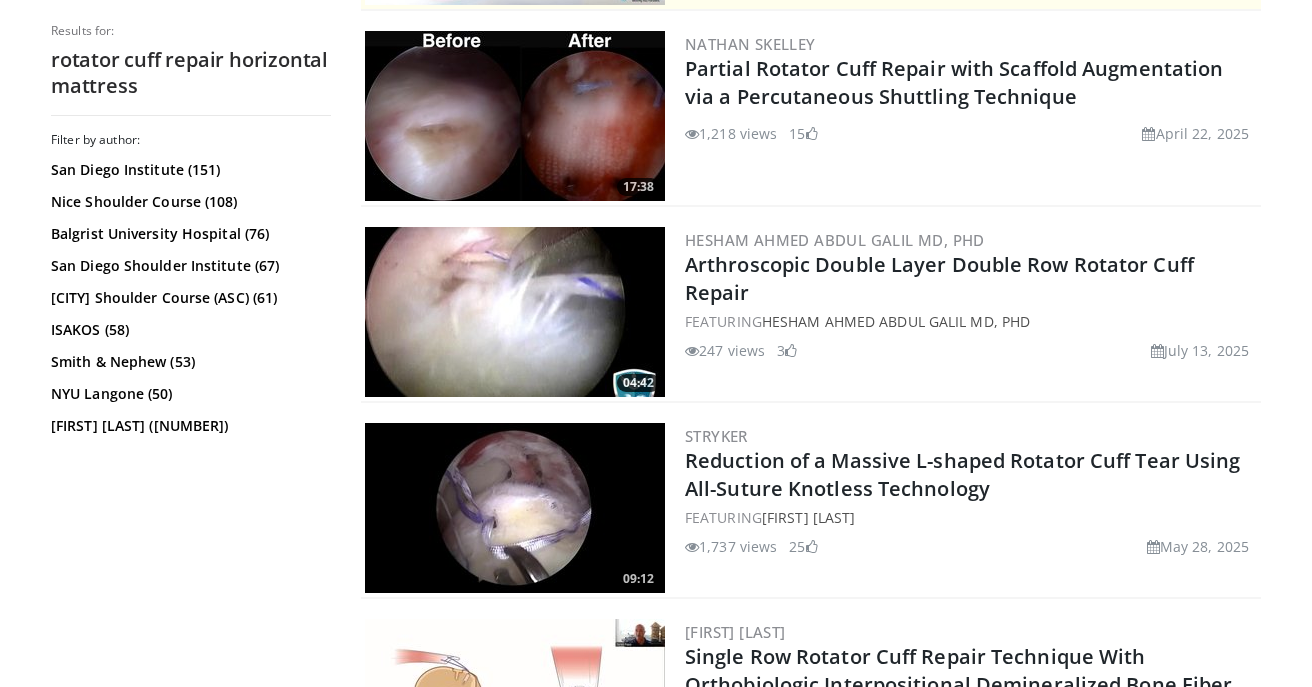 scroll, scrollTop: 589, scrollLeft: 0, axis: vertical 